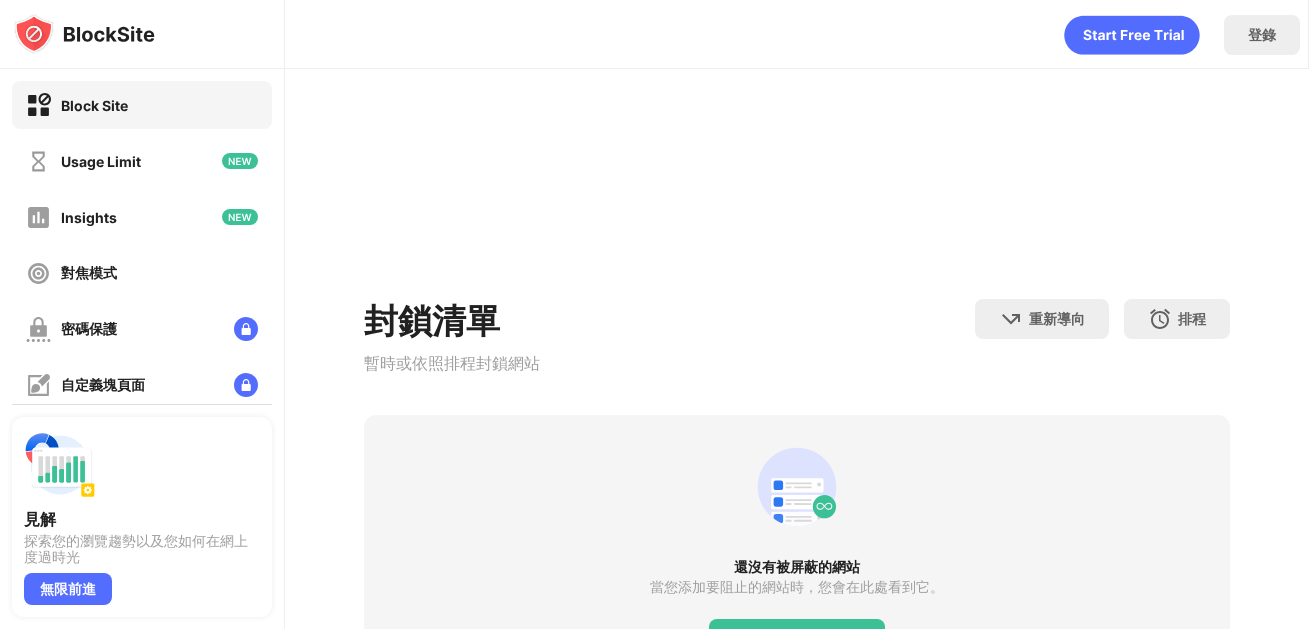 scroll, scrollTop: 0, scrollLeft: 0, axis: both 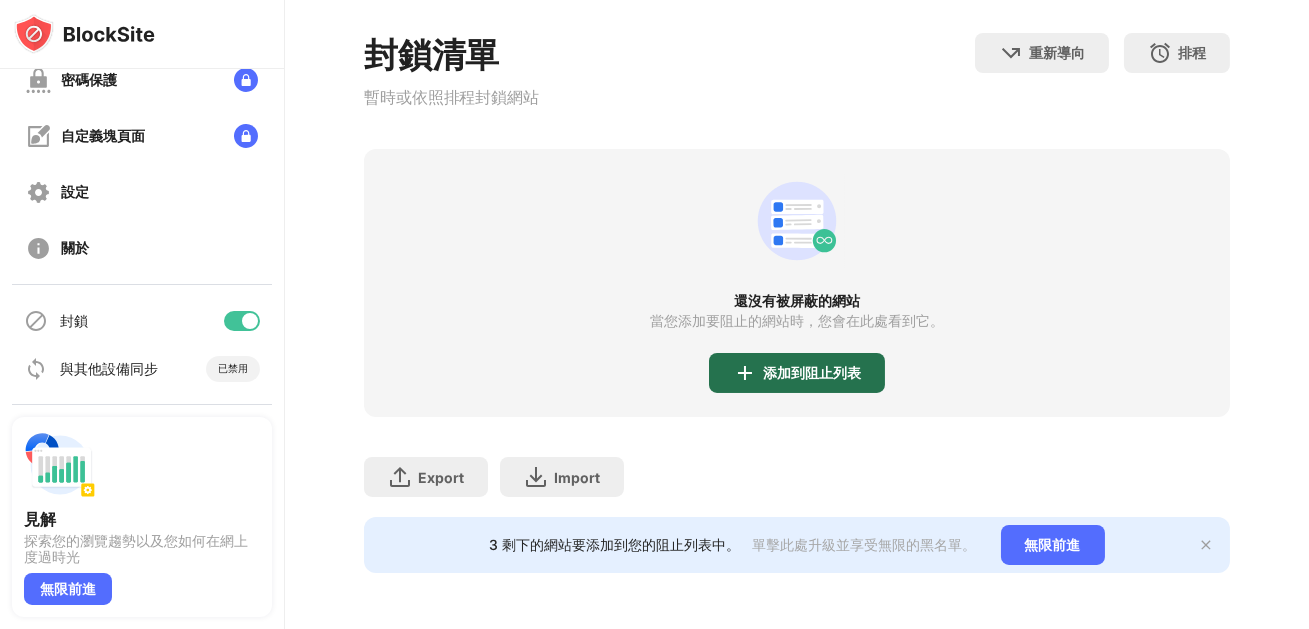 click on "添加到阻止列表" at bounding box center (797, 373) 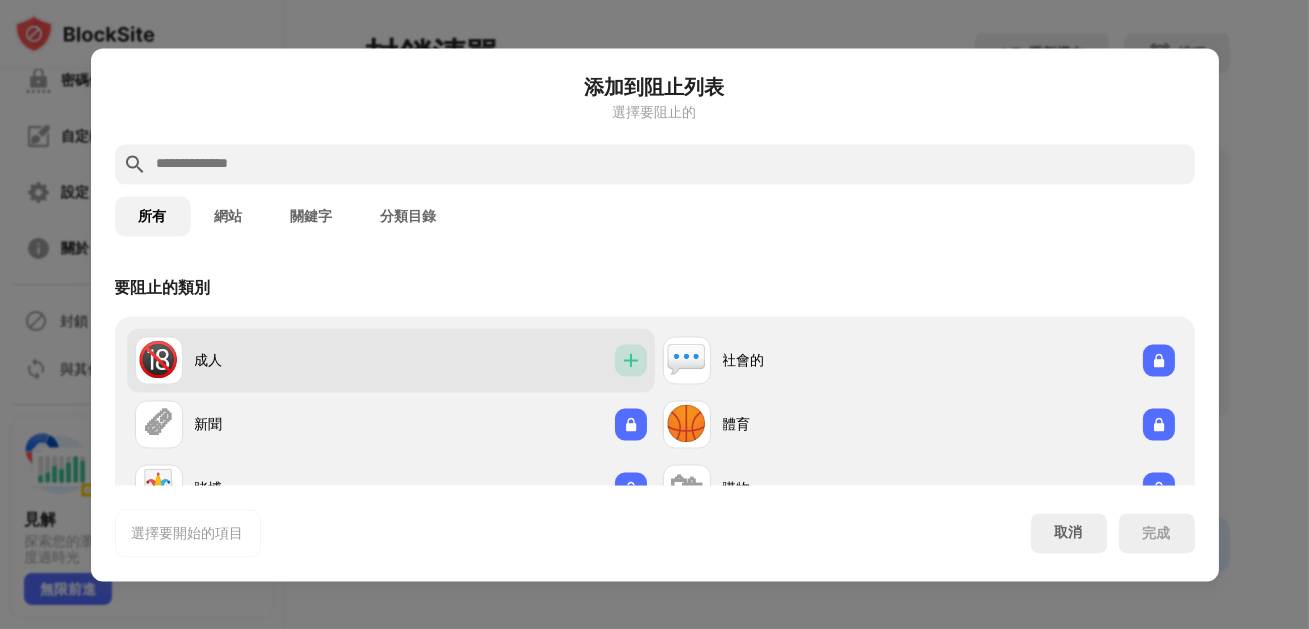 click at bounding box center [631, 360] 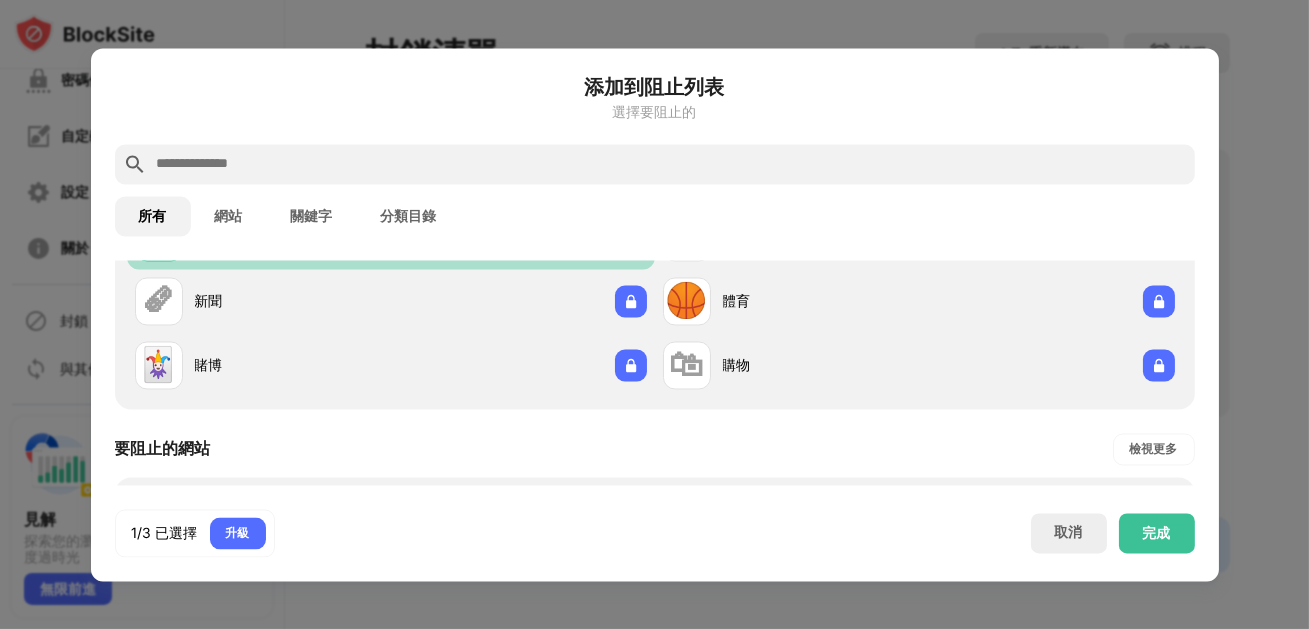 scroll, scrollTop: 341, scrollLeft: 0, axis: vertical 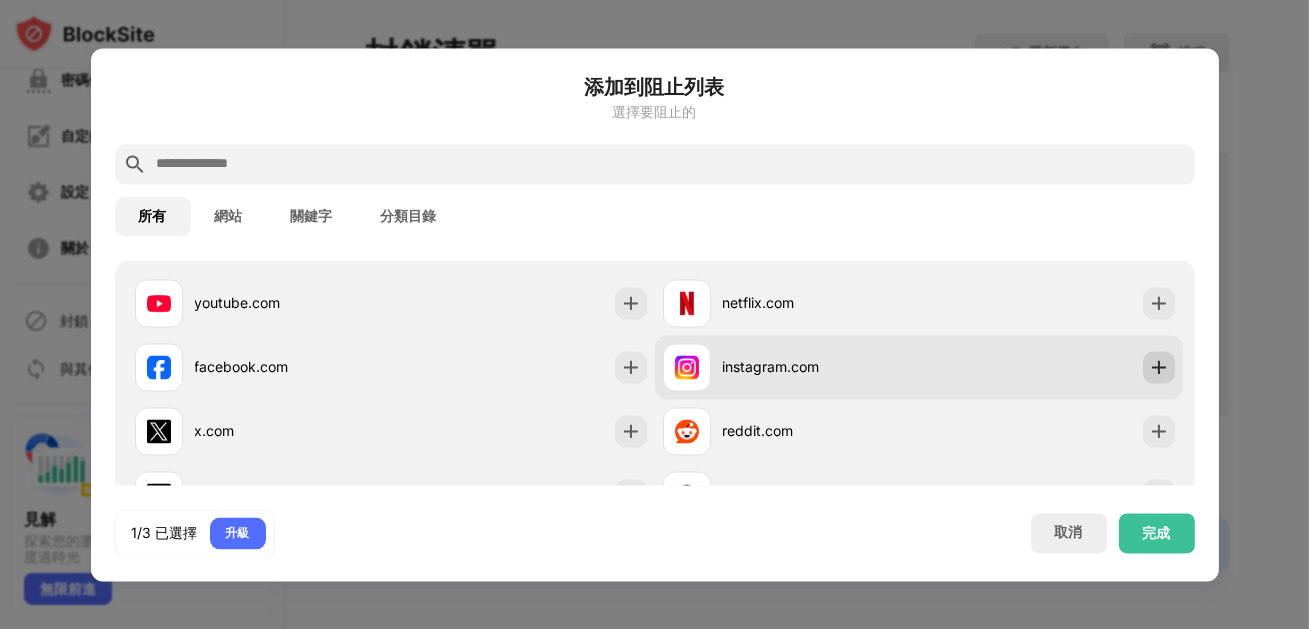 click at bounding box center [1159, 367] 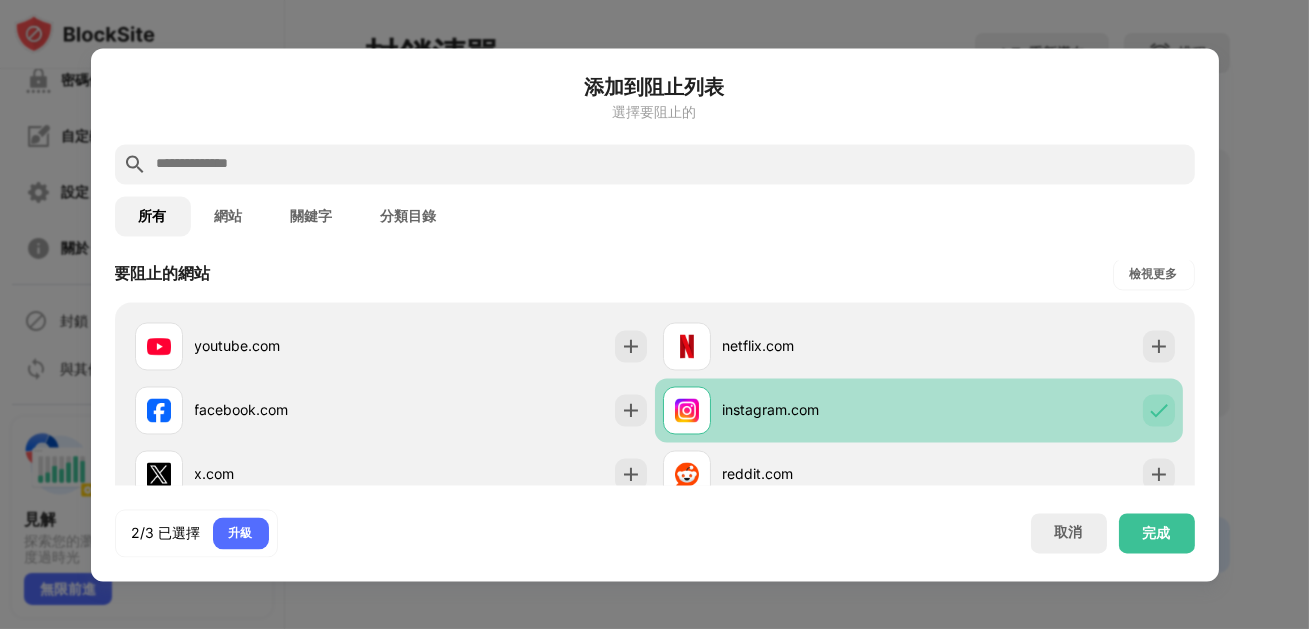 scroll, scrollTop: 296, scrollLeft: 0, axis: vertical 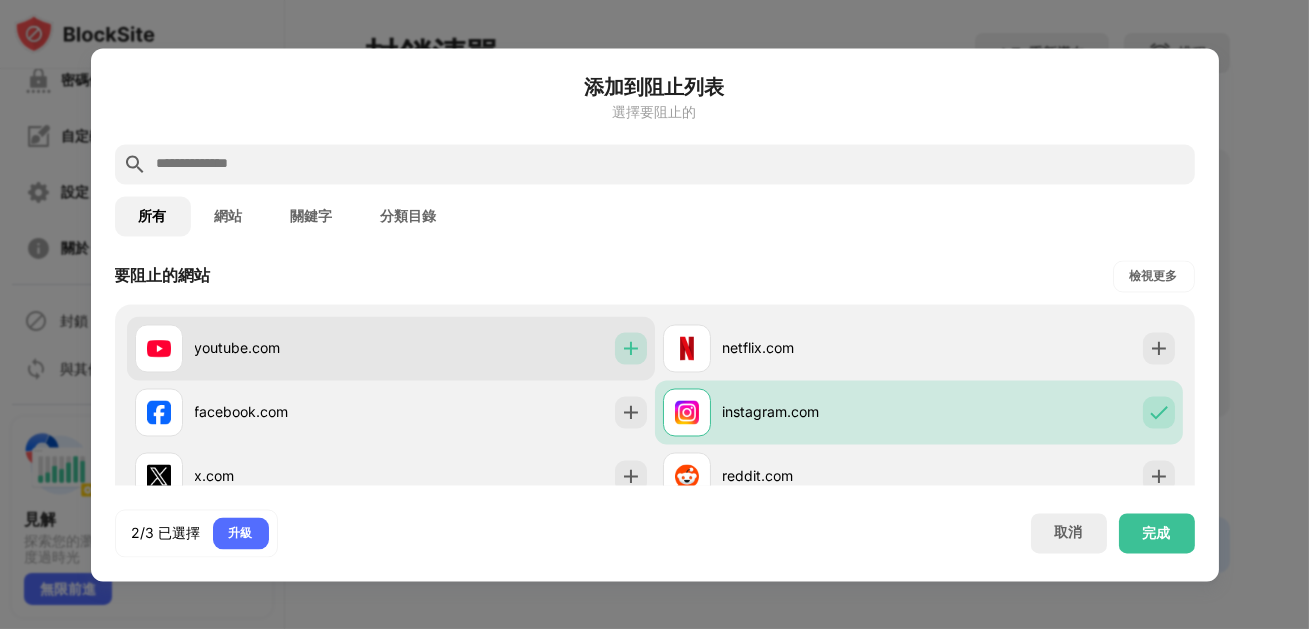 click at bounding box center [631, 348] 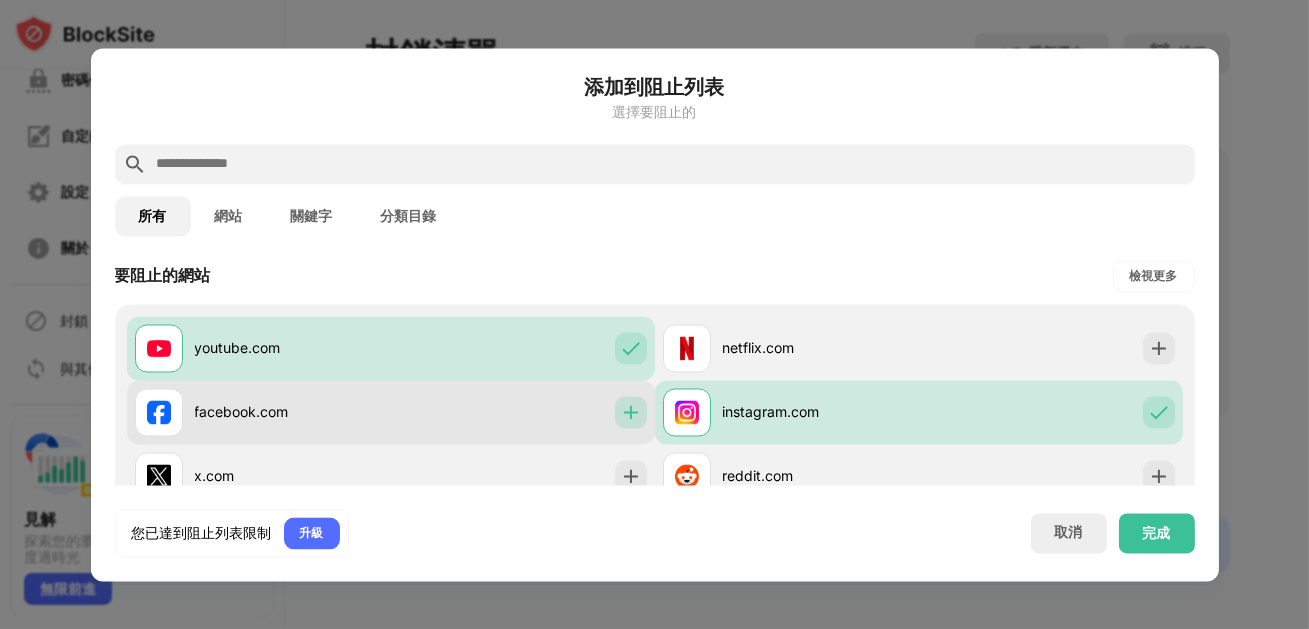 click at bounding box center (631, 412) 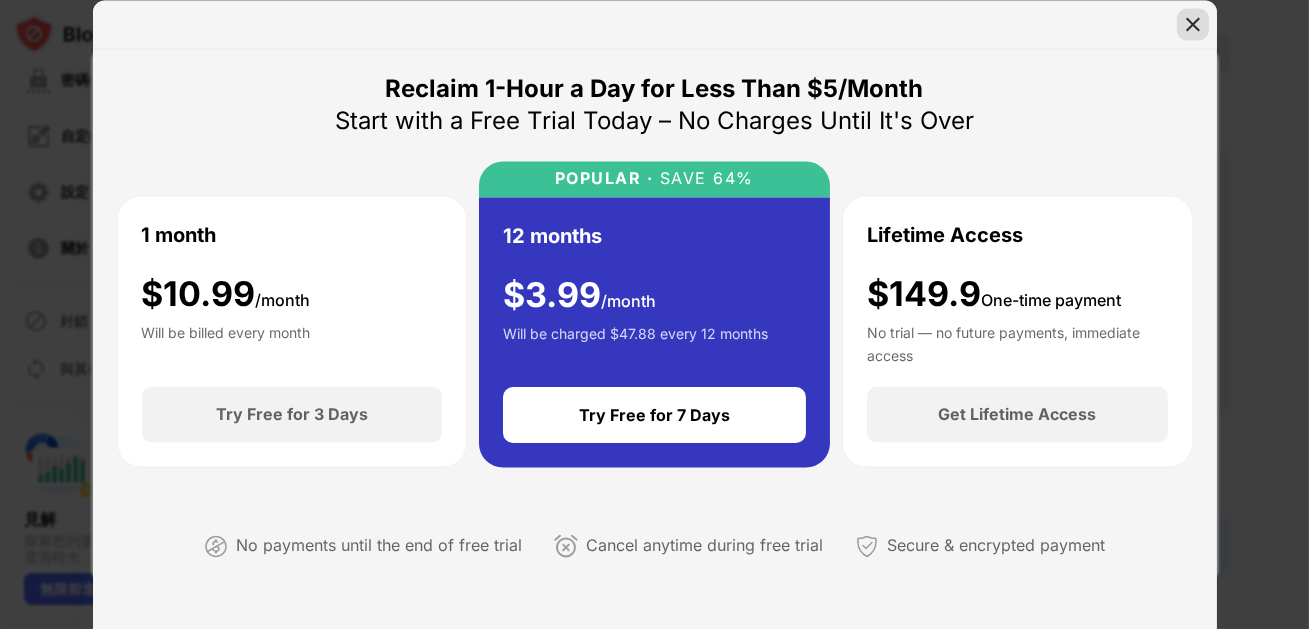 click at bounding box center (1193, 24) 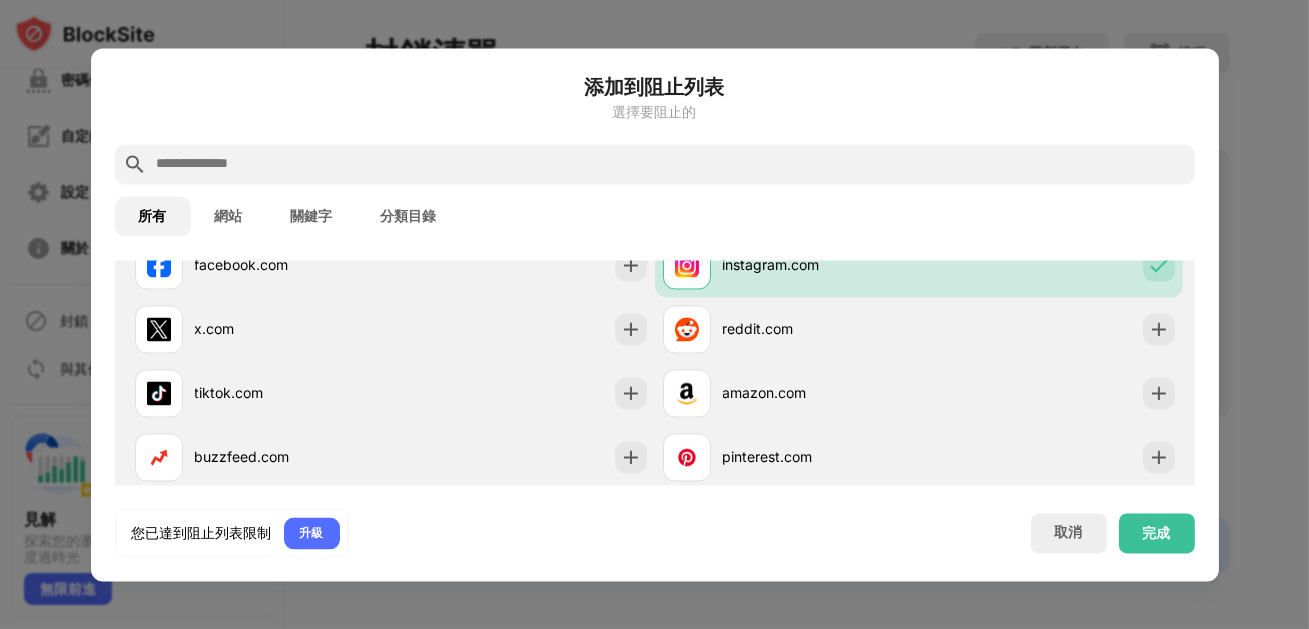 scroll, scrollTop: 487, scrollLeft: 0, axis: vertical 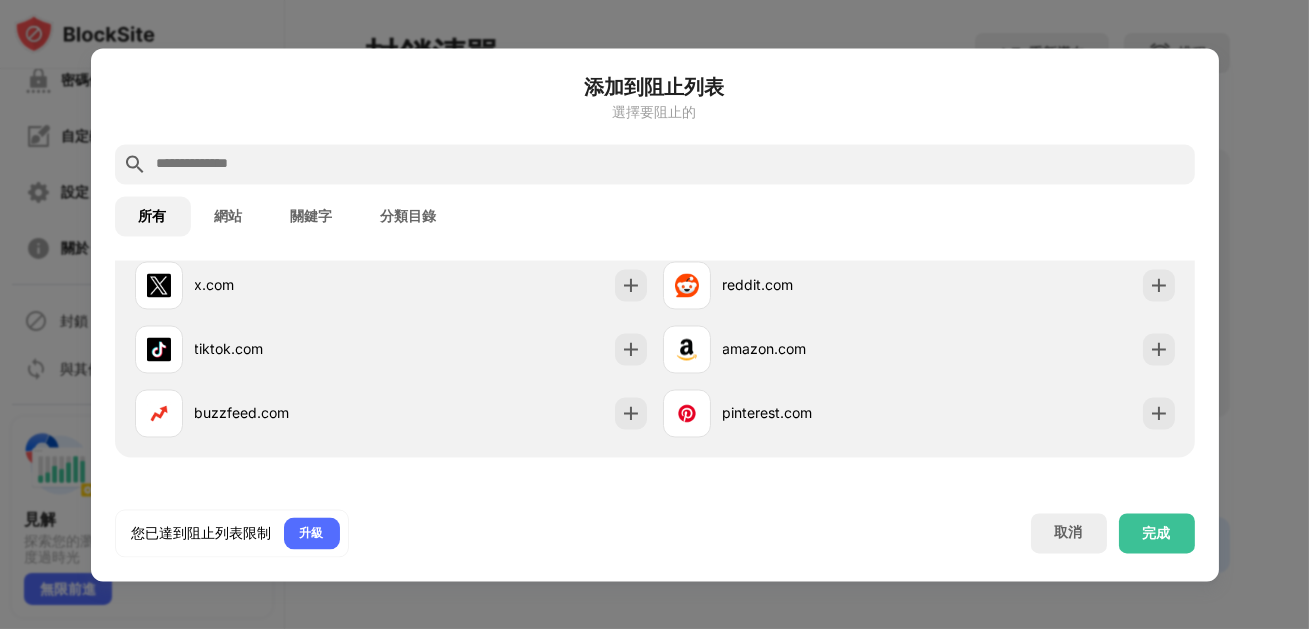 click at bounding box center [671, 164] 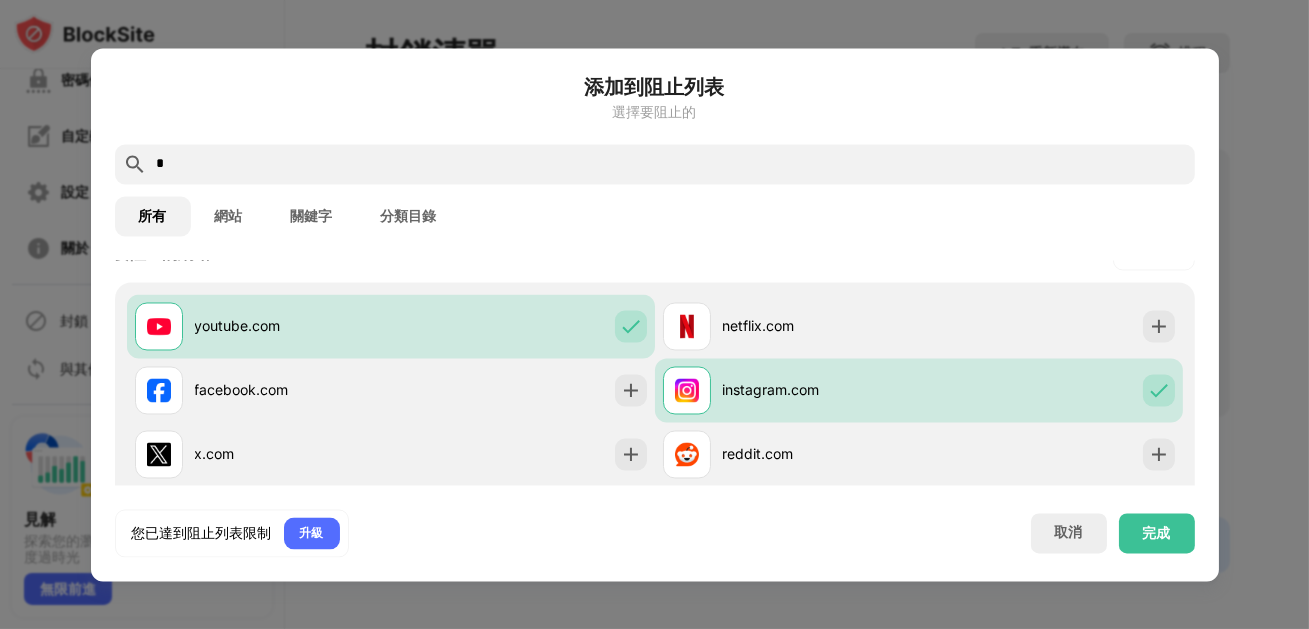 scroll, scrollTop: 0, scrollLeft: 0, axis: both 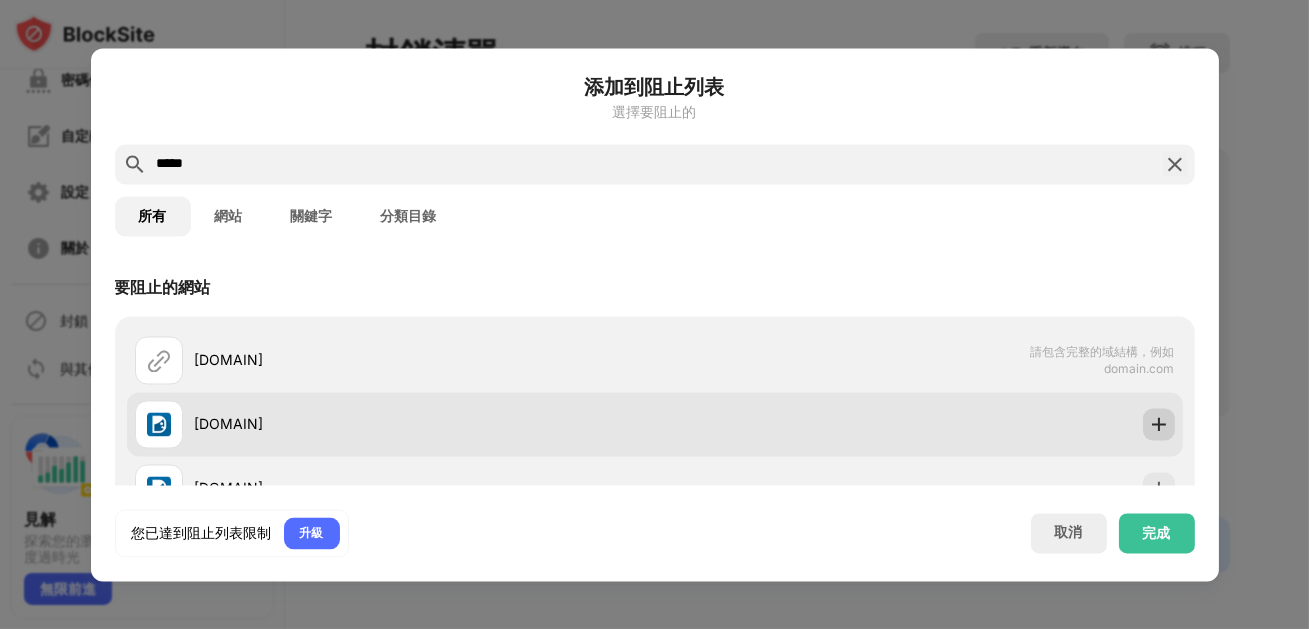type on "*****" 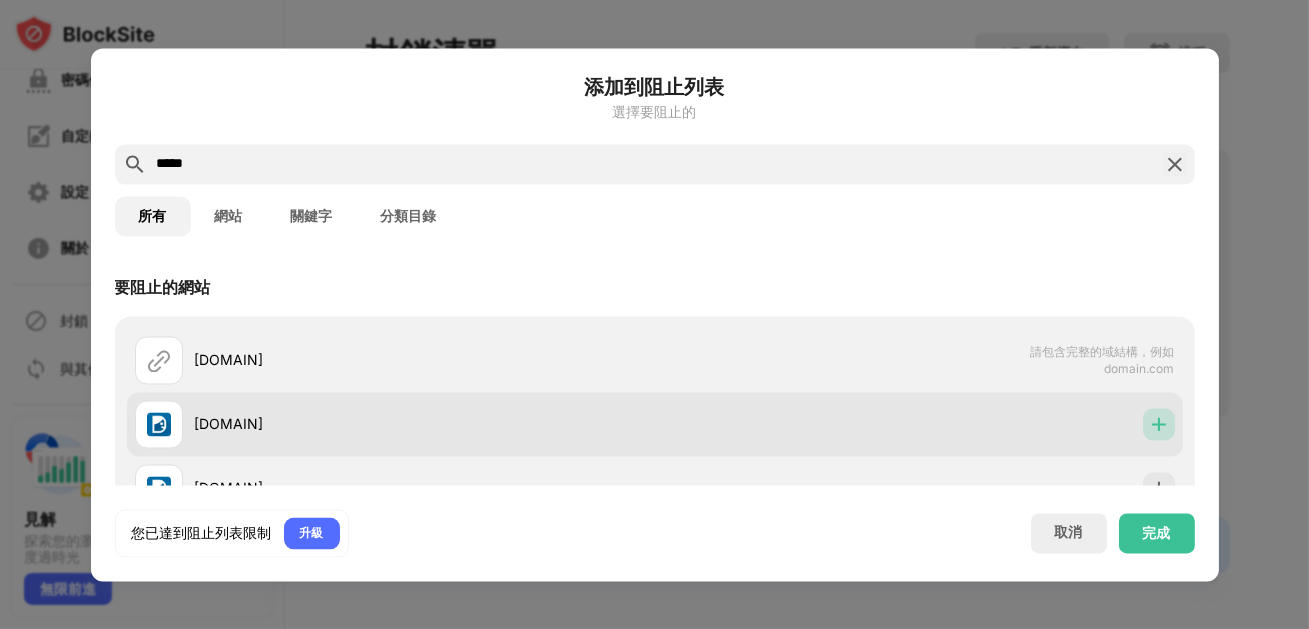 click at bounding box center (1159, 424) 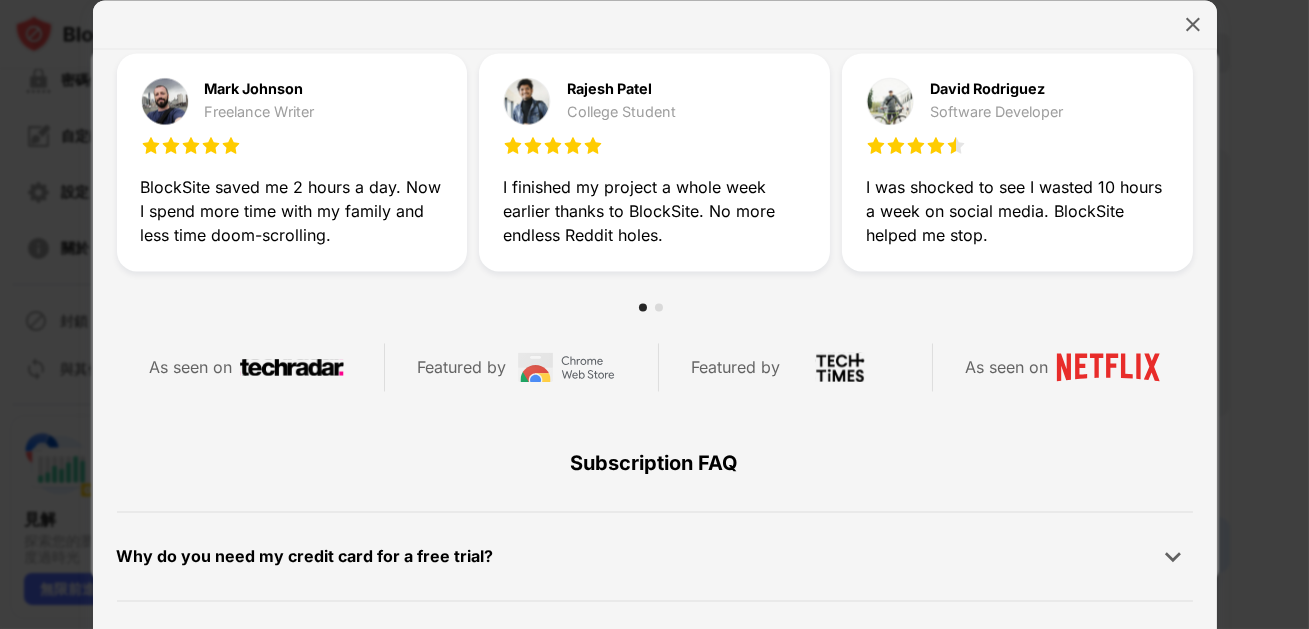 scroll, scrollTop: 1004, scrollLeft: 0, axis: vertical 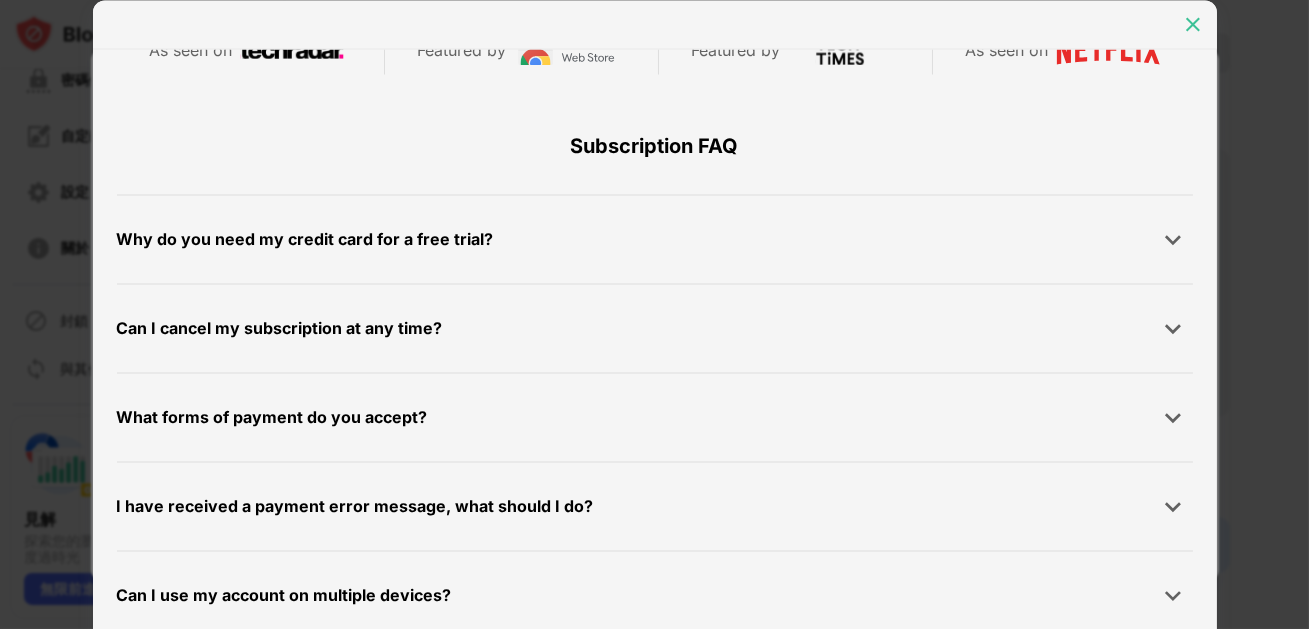 click at bounding box center [1193, 24] 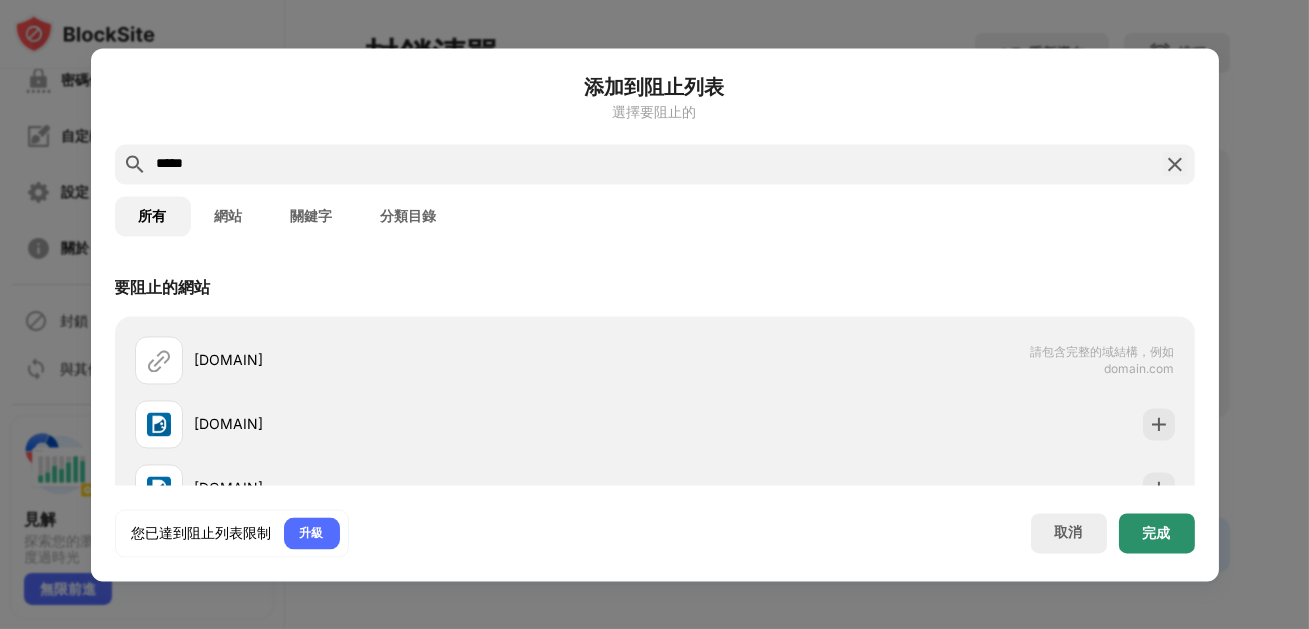 click on "完成" at bounding box center (1157, 533) 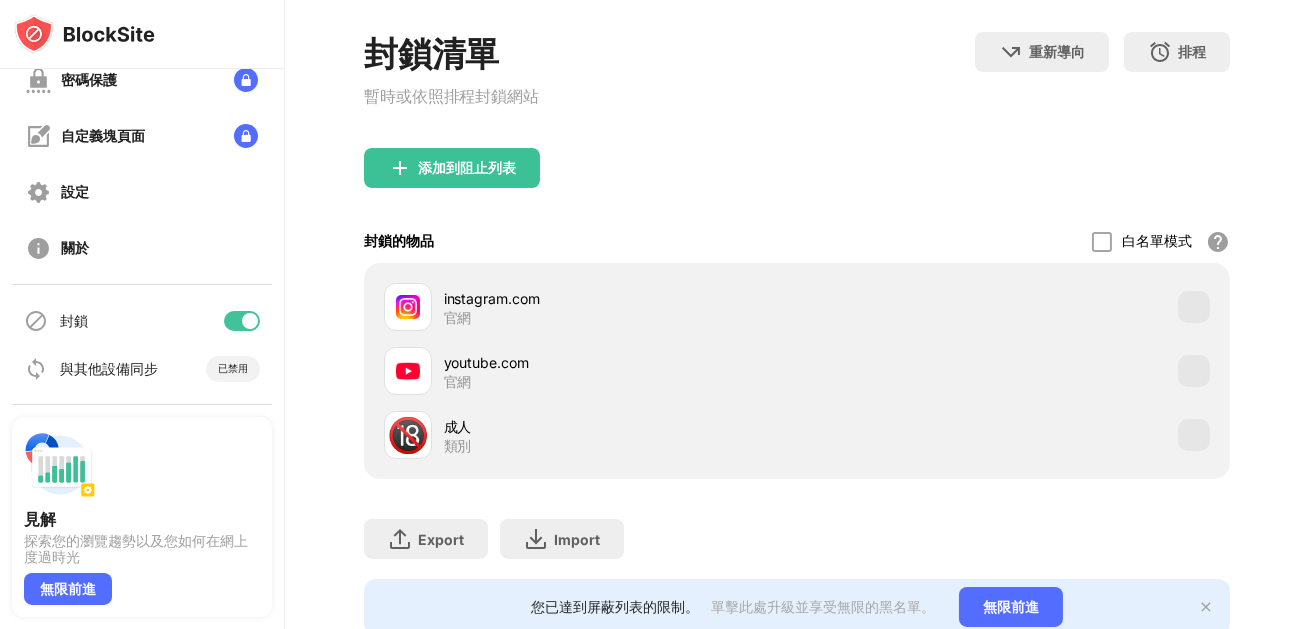 scroll, scrollTop: 330, scrollLeft: 0, axis: vertical 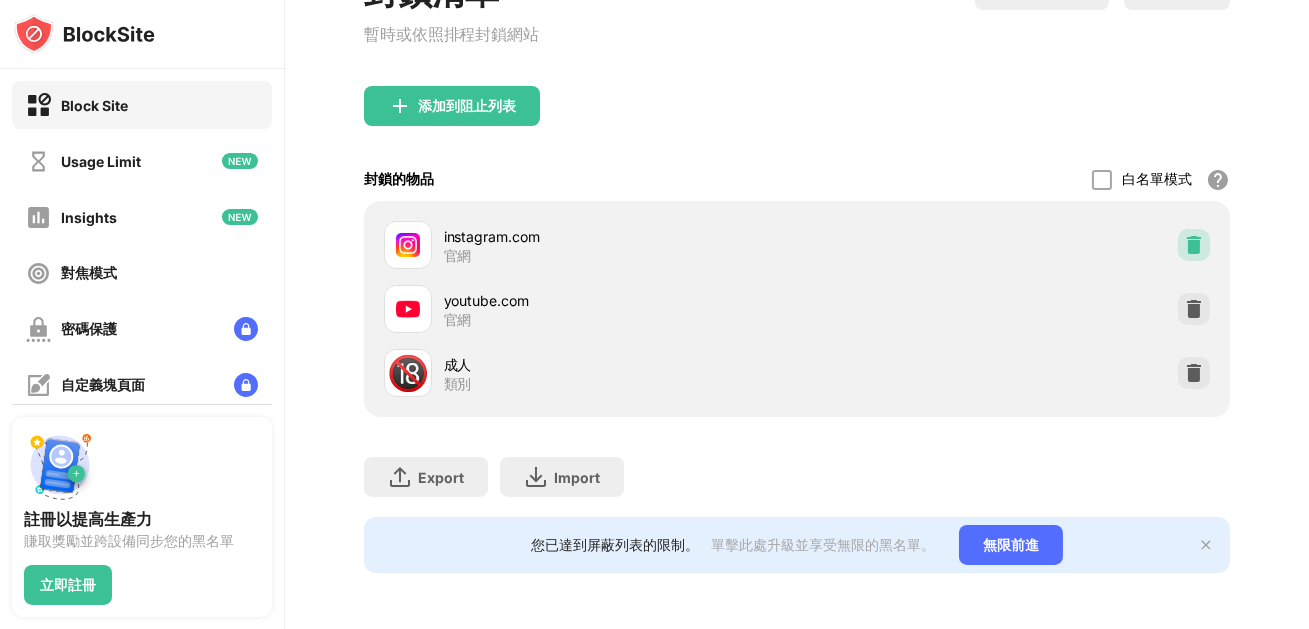 click at bounding box center [1194, 245] 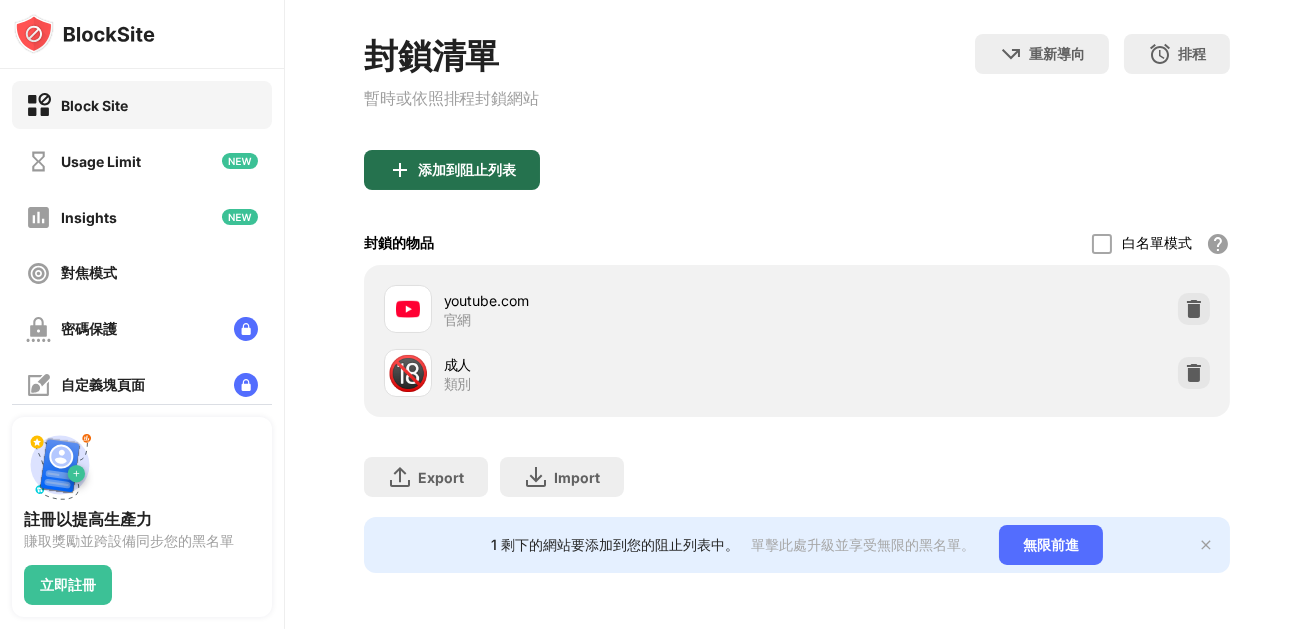 click on "添加到阻止列表" at bounding box center (452, 170) 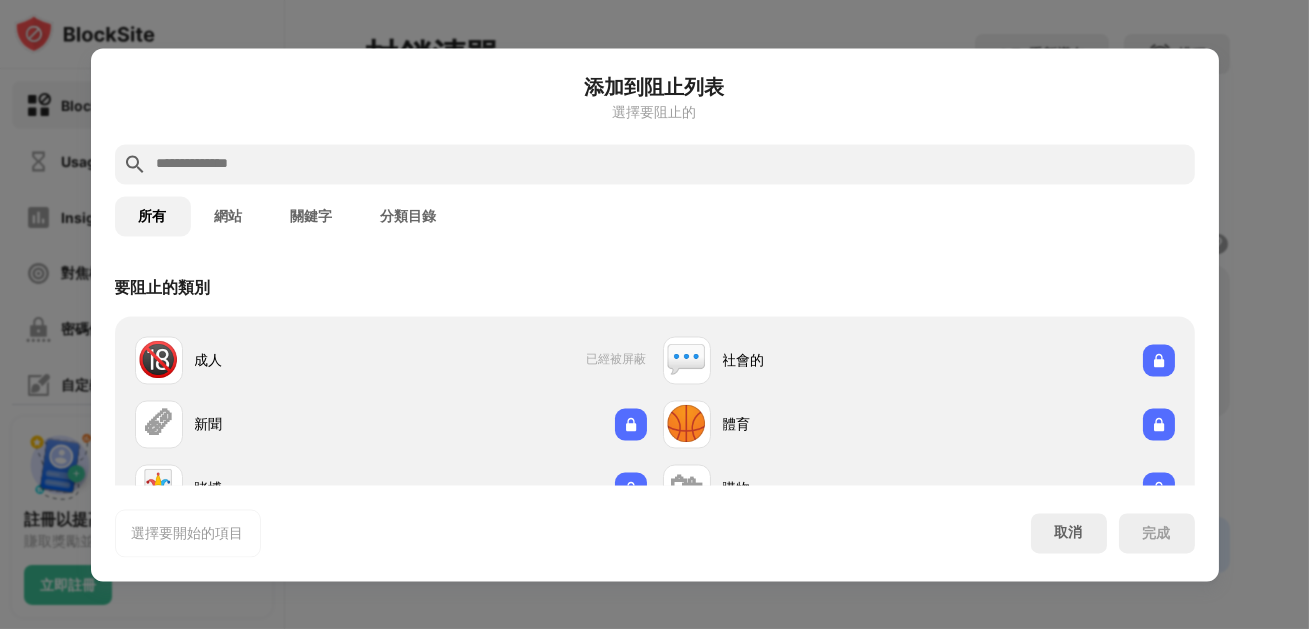 click at bounding box center (671, 164) 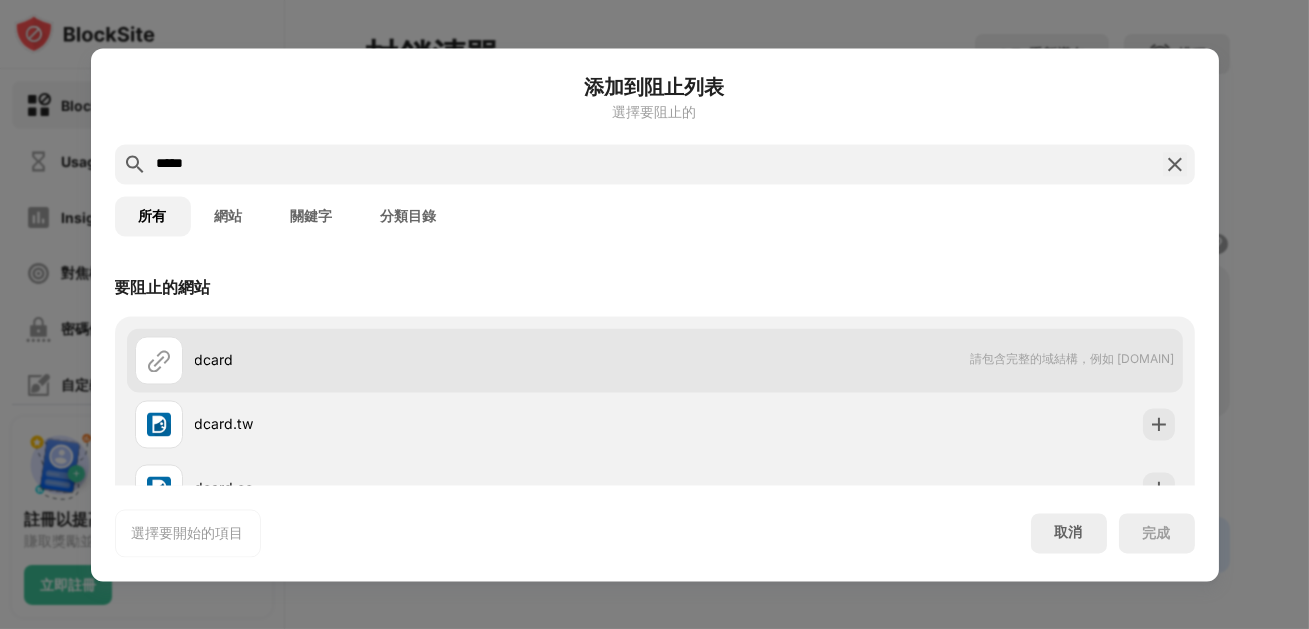 scroll, scrollTop: 67, scrollLeft: 0, axis: vertical 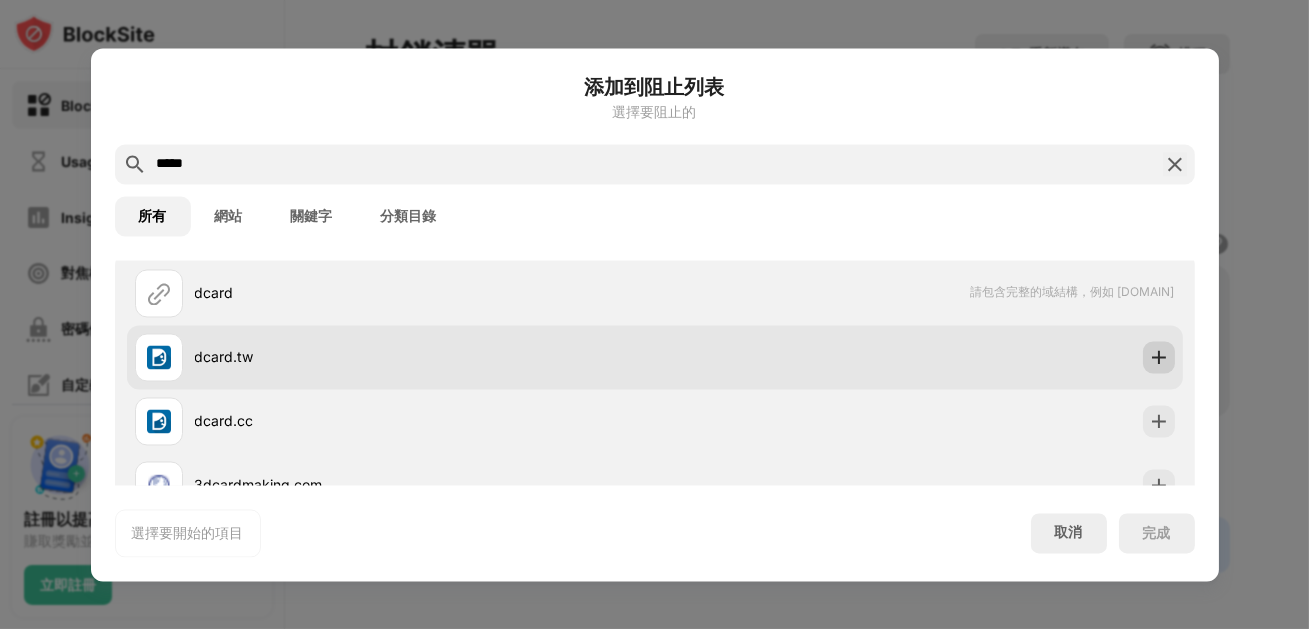 type on "*****" 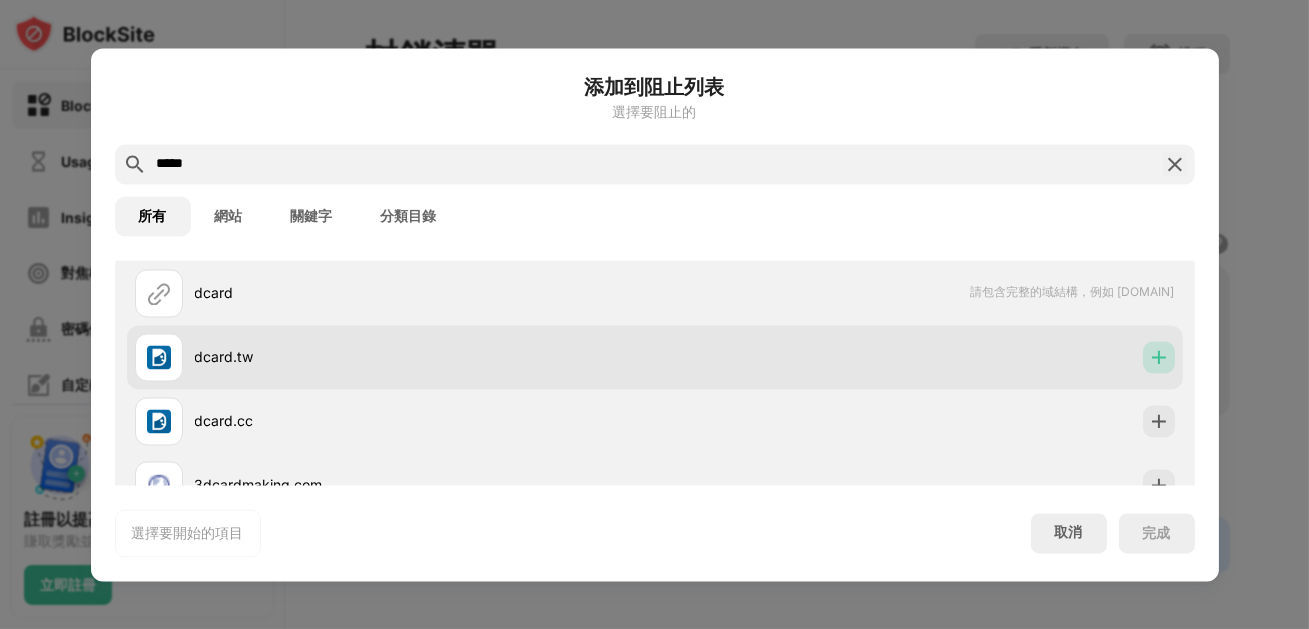 click at bounding box center [1159, 357] 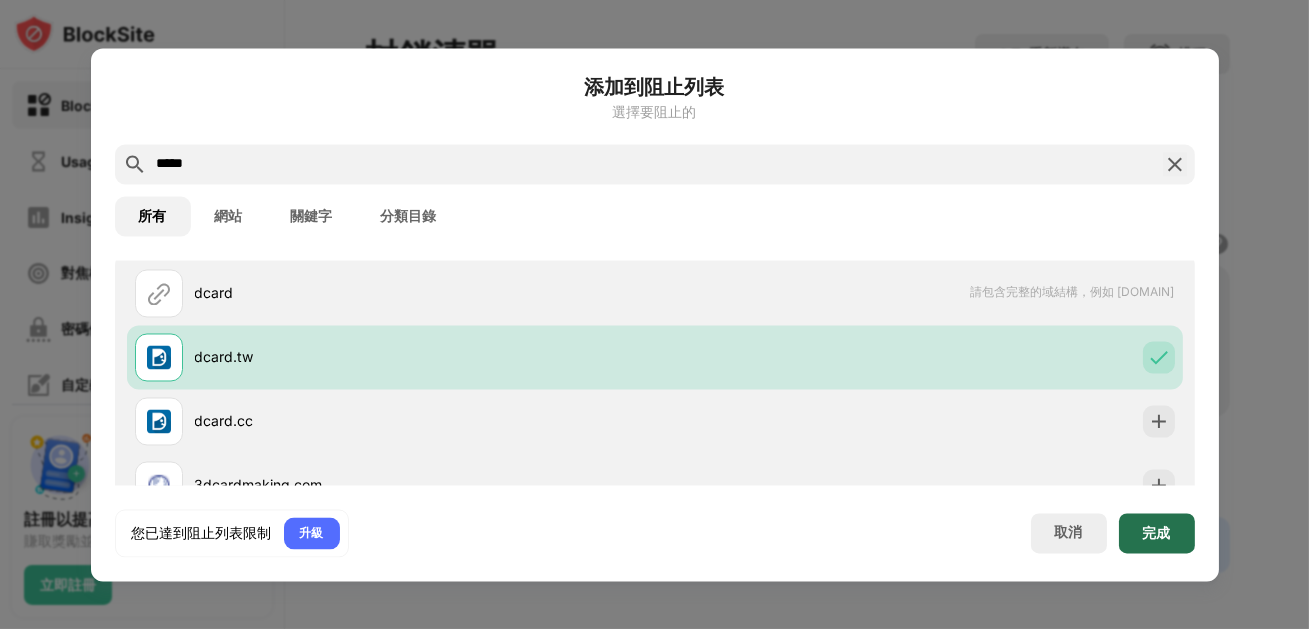 click on "完成" at bounding box center [1157, 533] 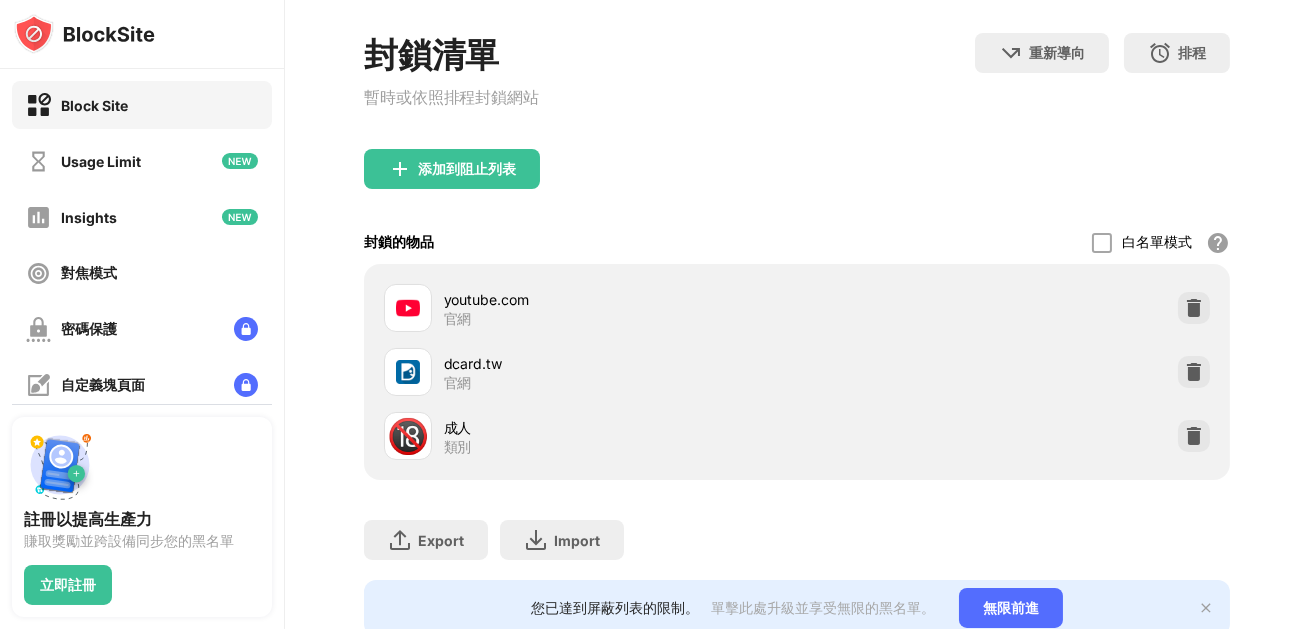 scroll, scrollTop: 330, scrollLeft: 0, axis: vertical 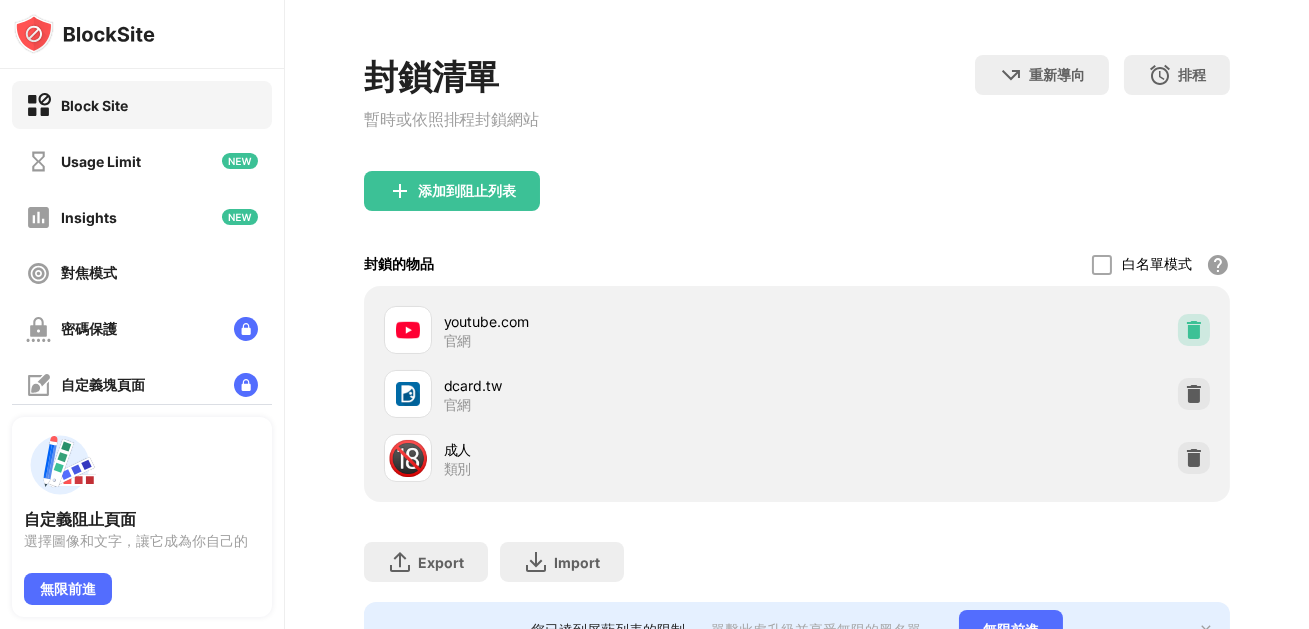click at bounding box center (1194, 330) 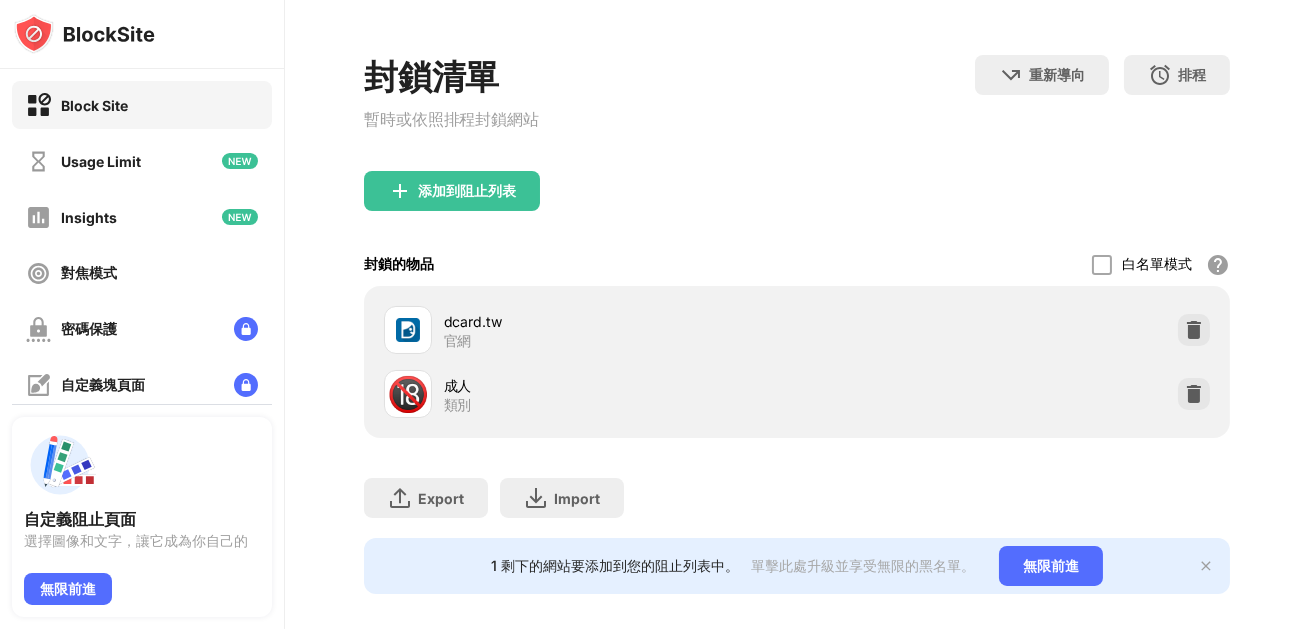click at bounding box center [1194, 330] 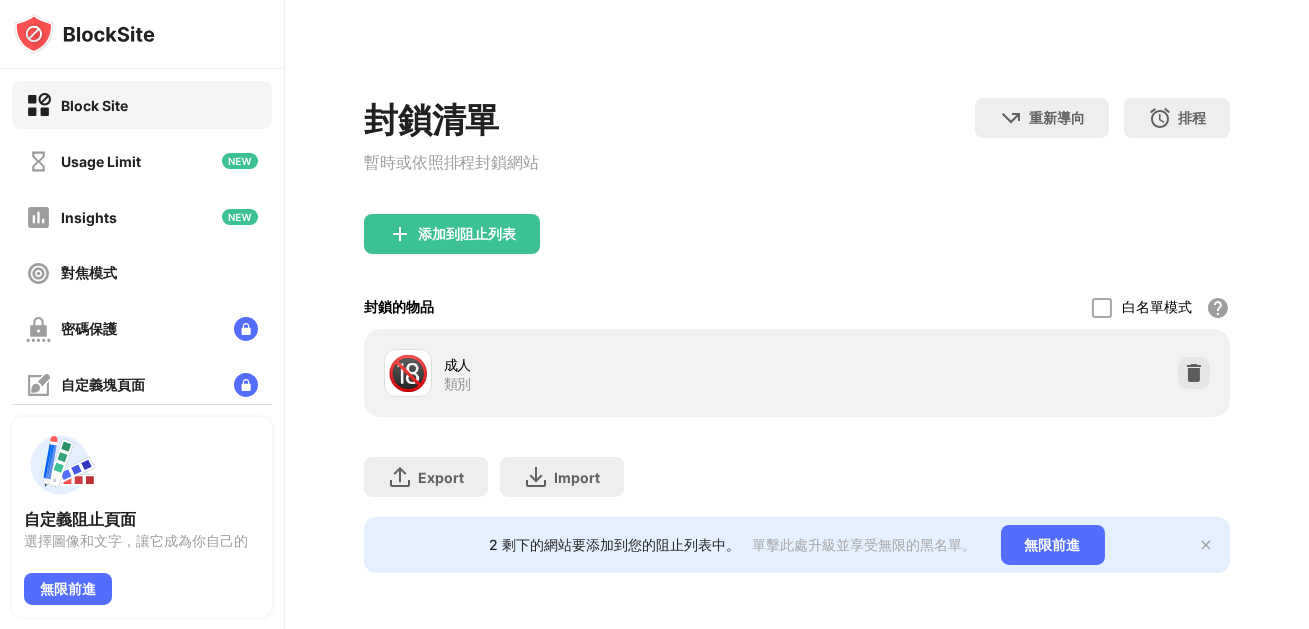 scroll, scrollTop: 0, scrollLeft: 0, axis: both 